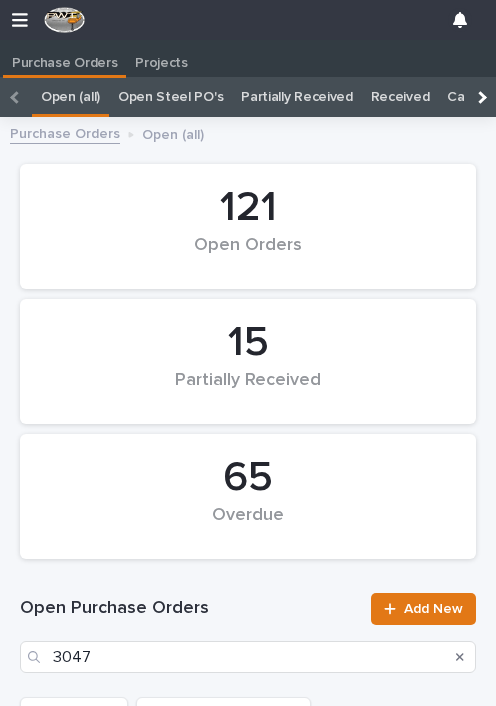 scroll, scrollTop: 202, scrollLeft: 0, axis: vertical 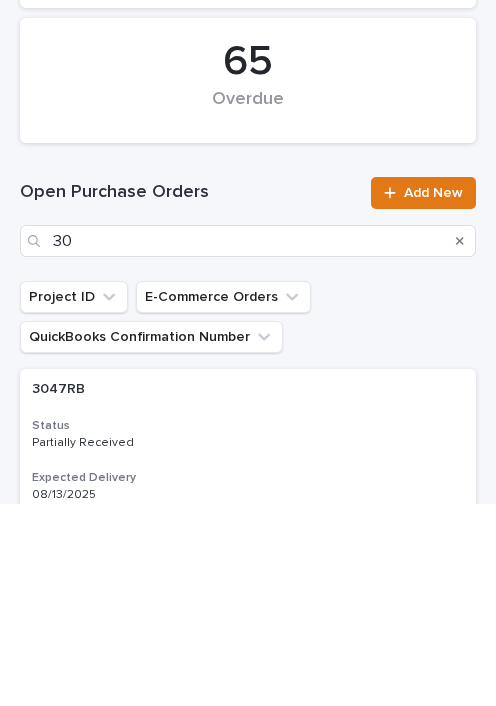 type on "3" 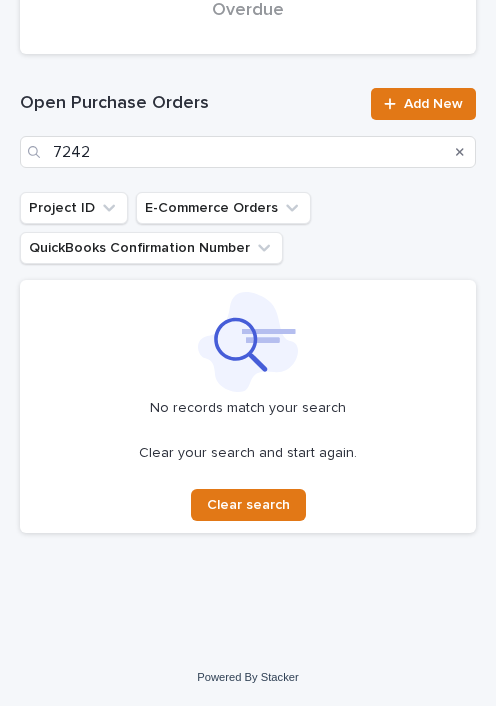 scroll, scrollTop: 504, scrollLeft: 0, axis: vertical 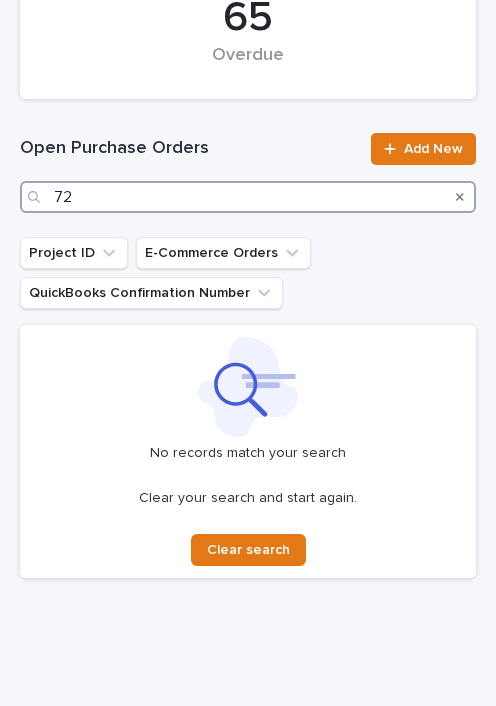 type on "7" 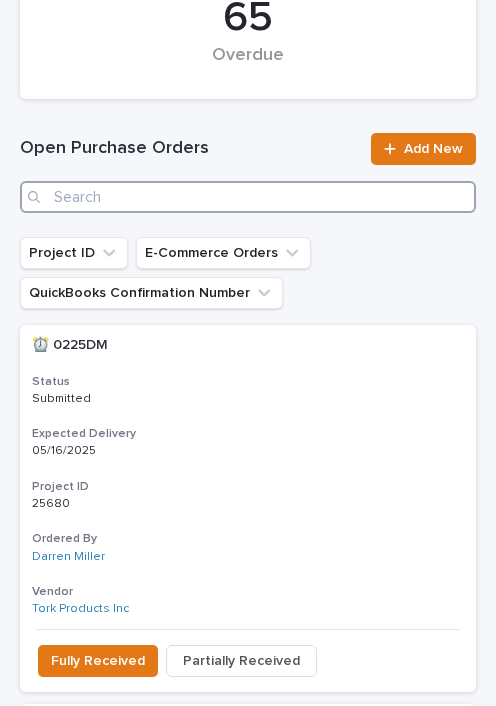 scroll, scrollTop: 448, scrollLeft: 0, axis: vertical 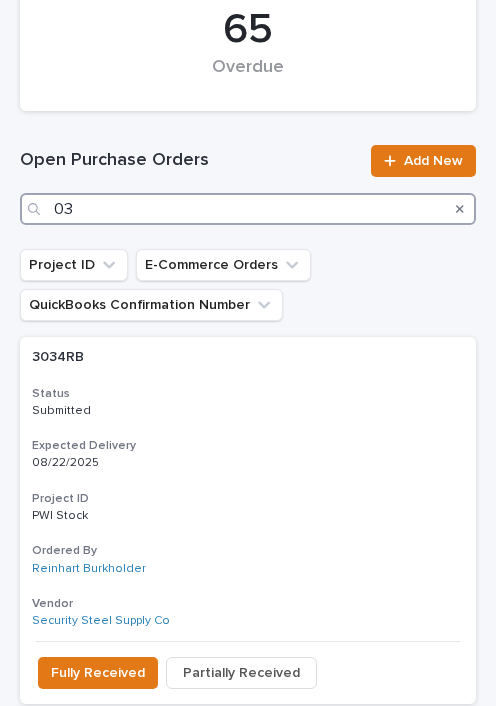 type on "0" 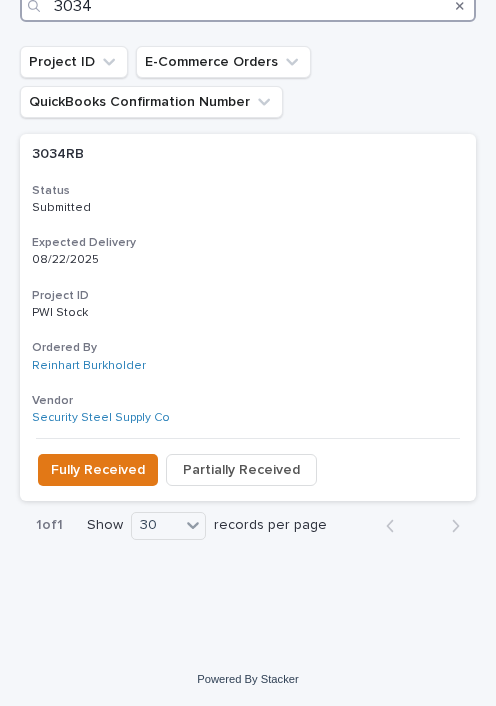scroll, scrollTop: 649, scrollLeft: 0, axis: vertical 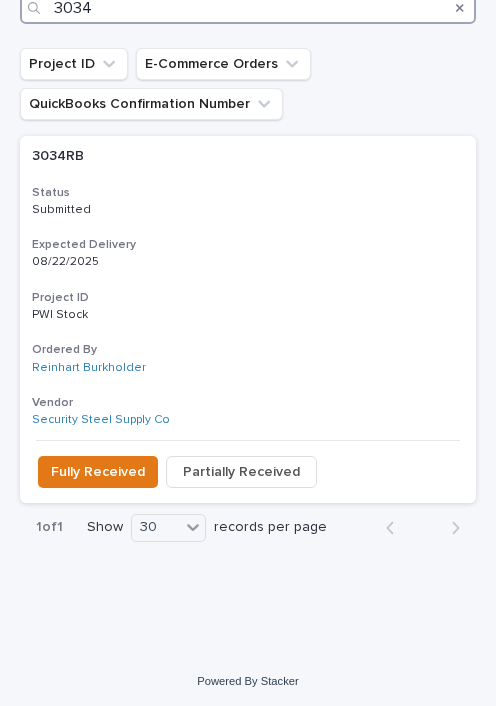 type on "3034" 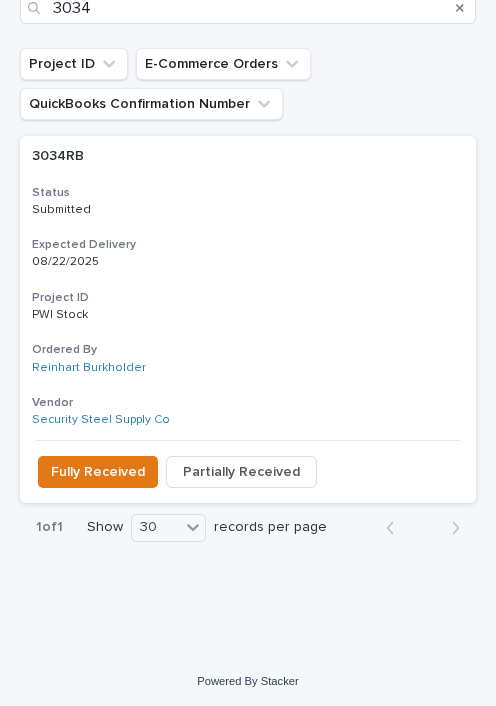 click on "Fully Received" at bounding box center [98, 472] 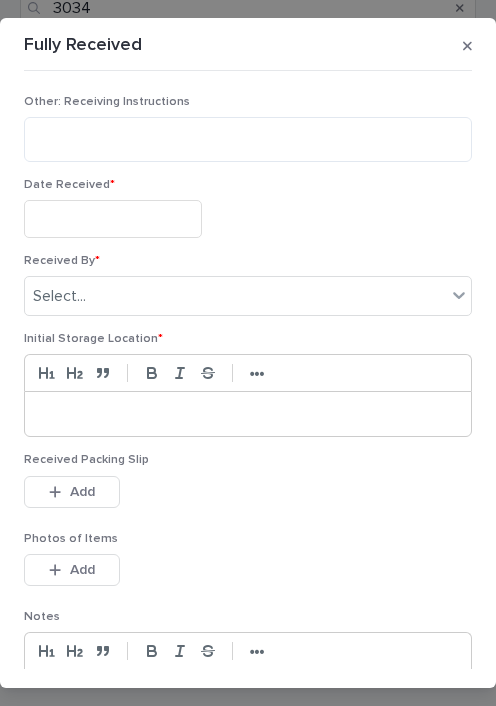 click at bounding box center (113, 218) 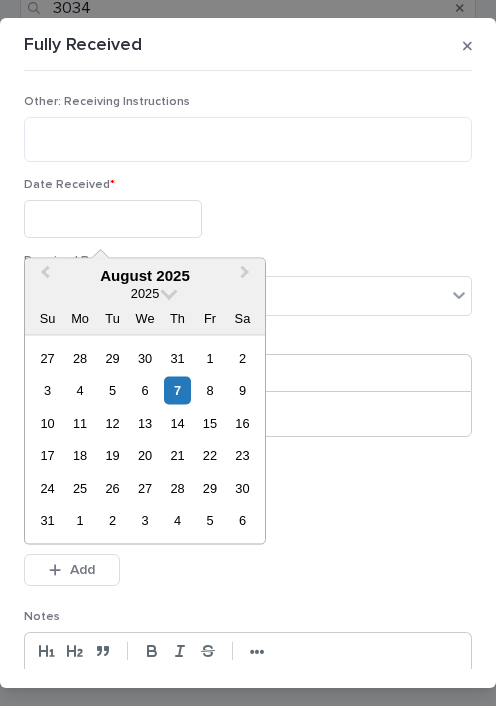 click on "7" at bounding box center (177, 390) 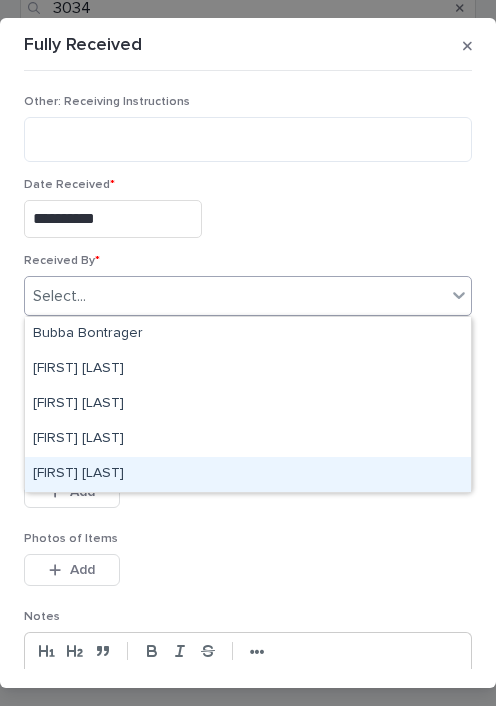 click on "[FIRST] [LAST]" at bounding box center [248, 474] 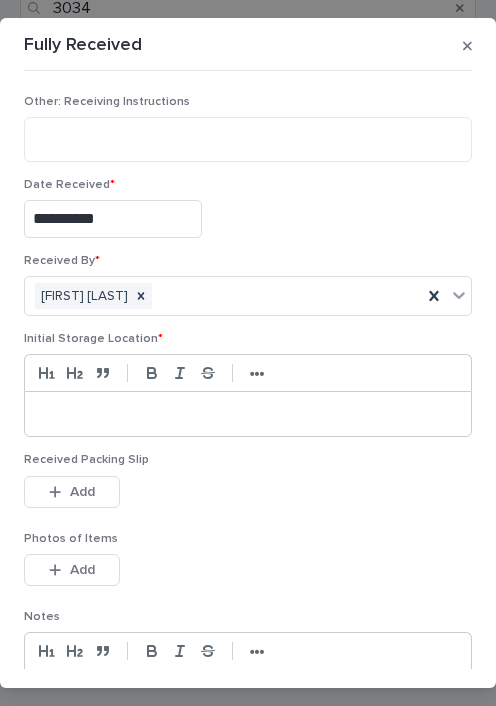 click at bounding box center [248, 414] 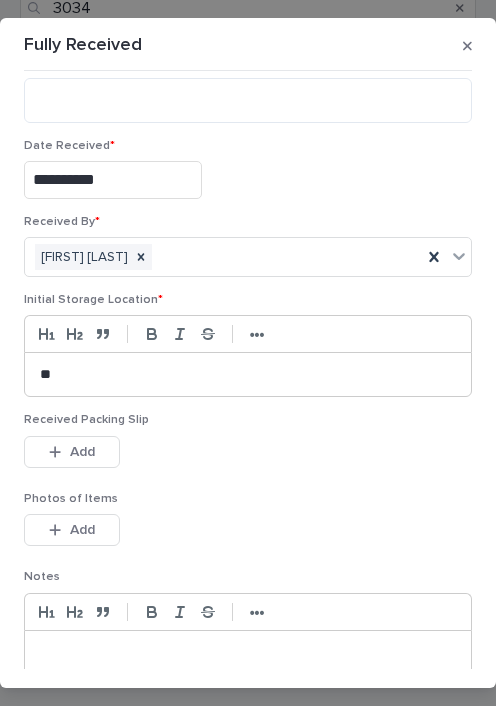 scroll, scrollTop: 70, scrollLeft: 0, axis: vertical 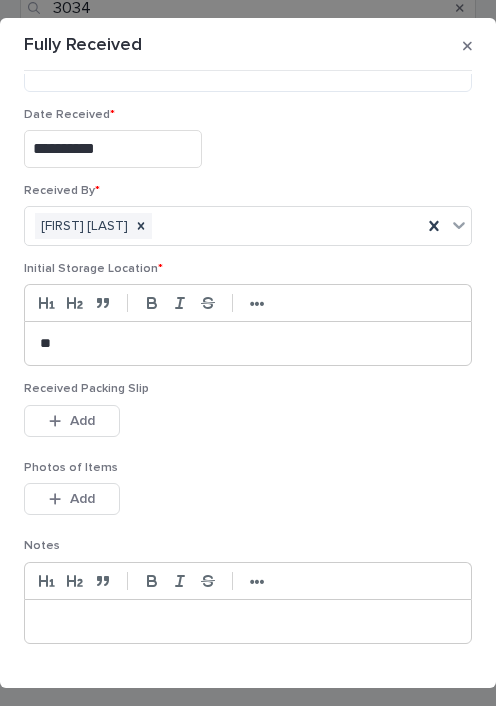 click on "Add" at bounding box center [72, 421] 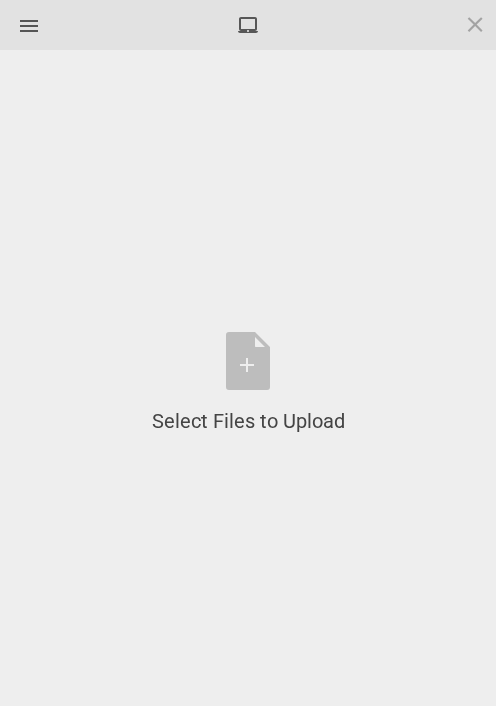 click on "Select Files to Upload
or Drag and Drop, Copy and Paste Files" at bounding box center [248, 383] 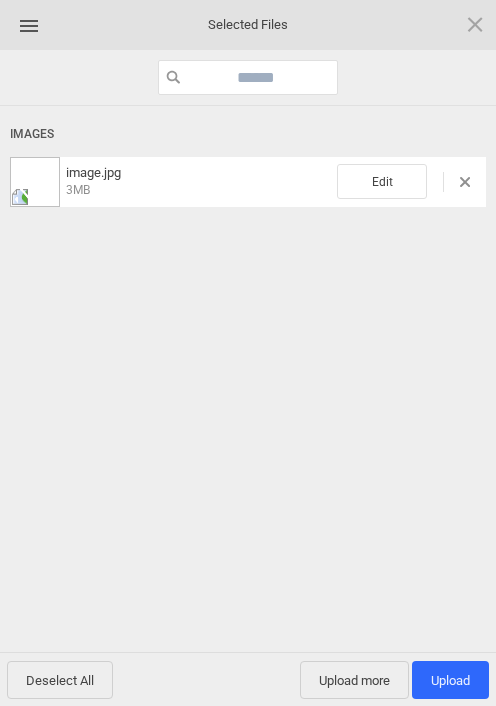 click on "Upload more" at bounding box center [354, 680] 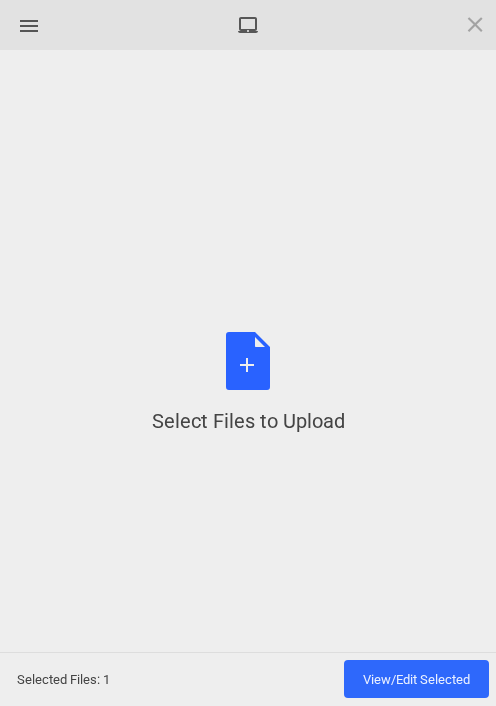 click on "Select Files to Upload
or Drag and Drop, Copy and Paste Files" at bounding box center (248, 383) 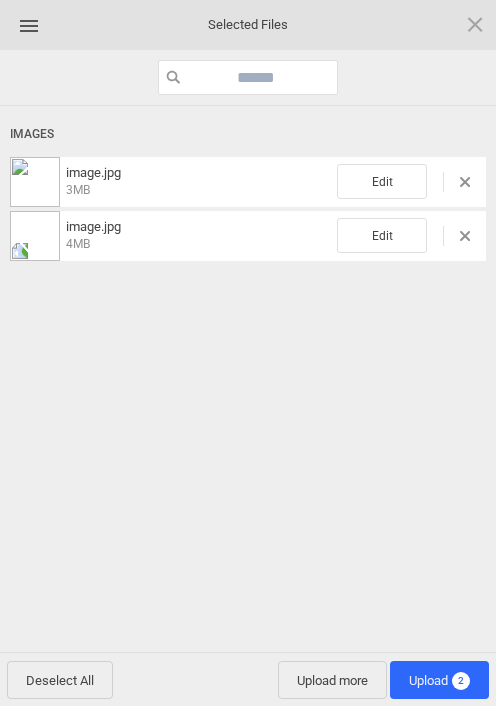 click on "Upload
2" at bounding box center (439, 680) 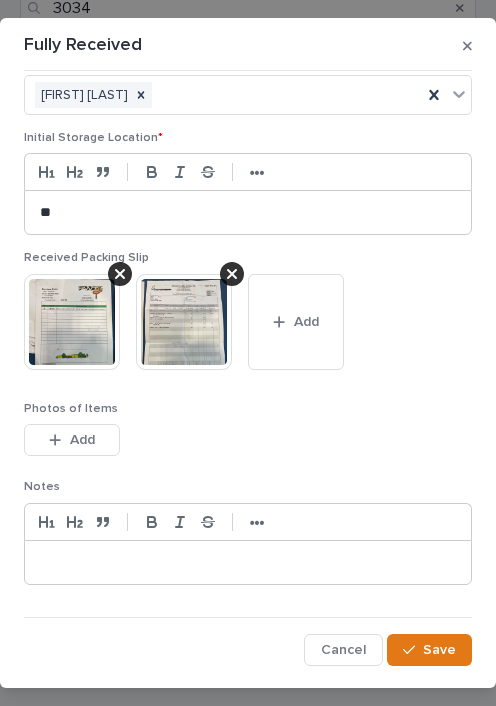 scroll, scrollTop: 200, scrollLeft: 0, axis: vertical 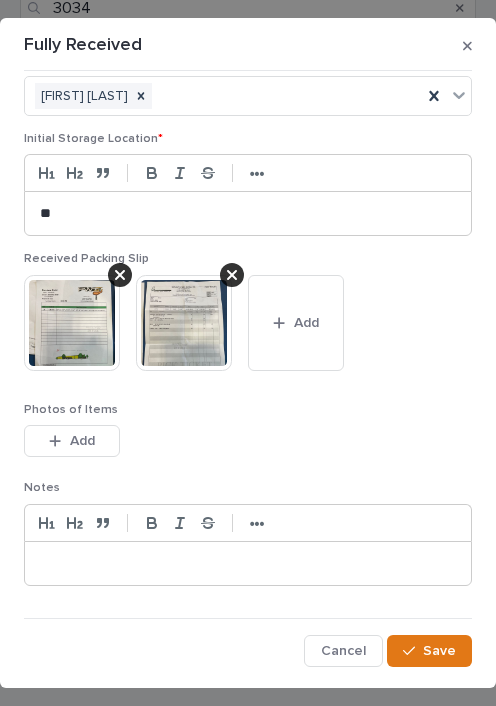 click on "Save" at bounding box center [429, 651] 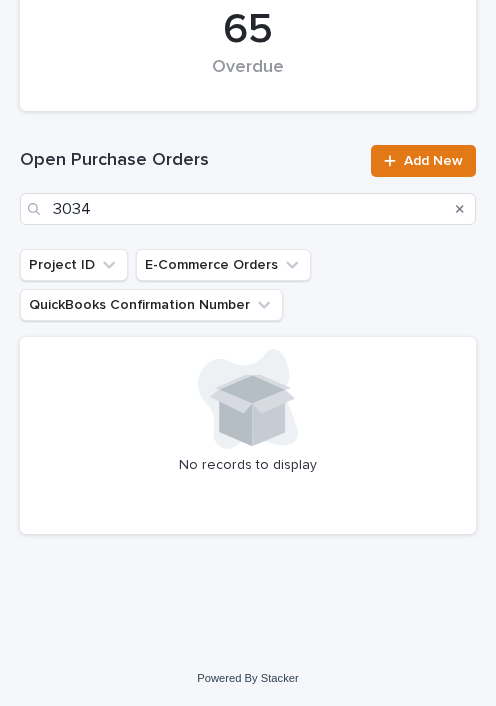 scroll, scrollTop: 448, scrollLeft: 0, axis: vertical 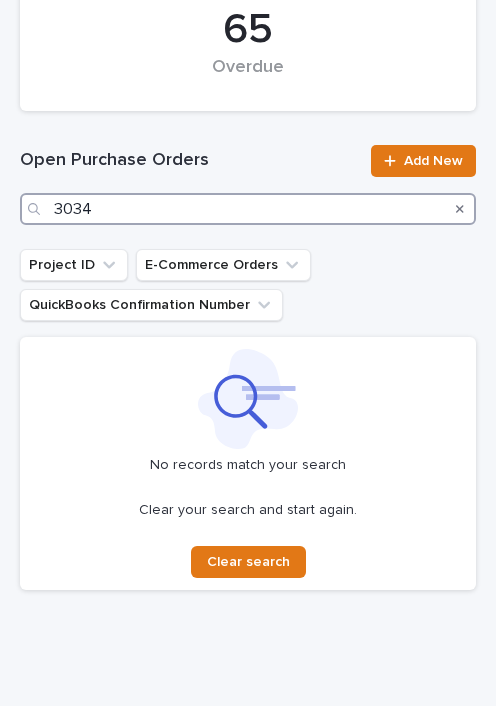 click on "3034" at bounding box center (248, 209) 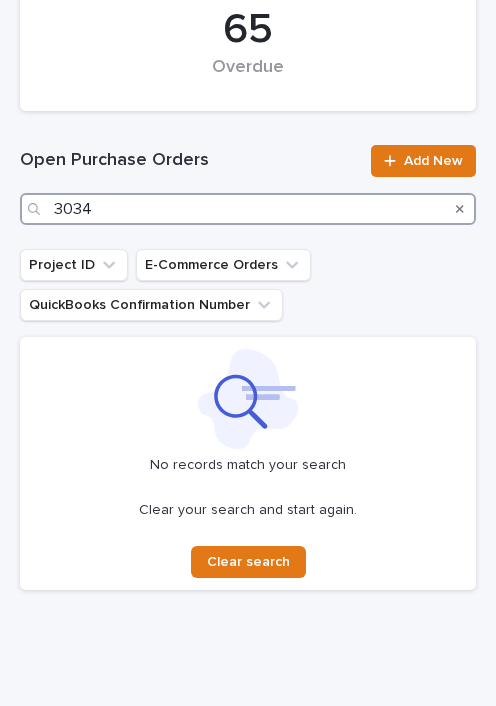 click on "3034" at bounding box center [248, 209] 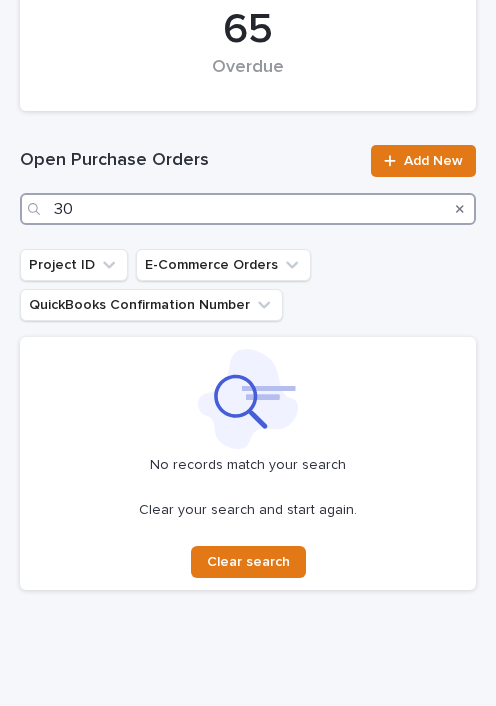 type on "3" 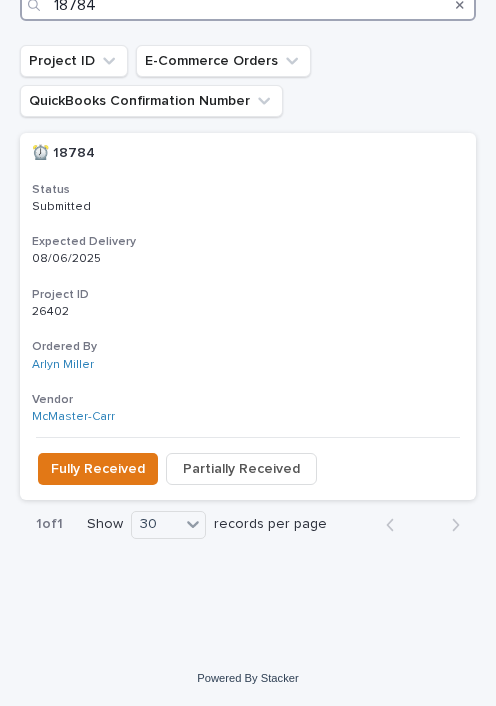 scroll, scrollTop: 649, scrollLeft: 0, axis: vertical 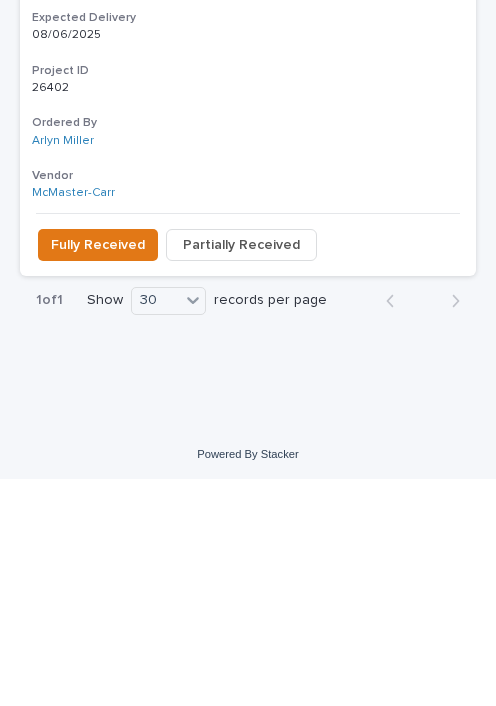 type on "18784" 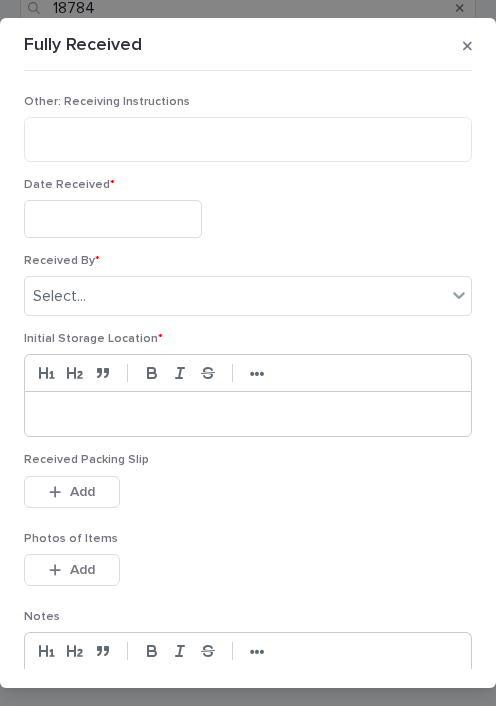 click at bounding box center [113, 218] 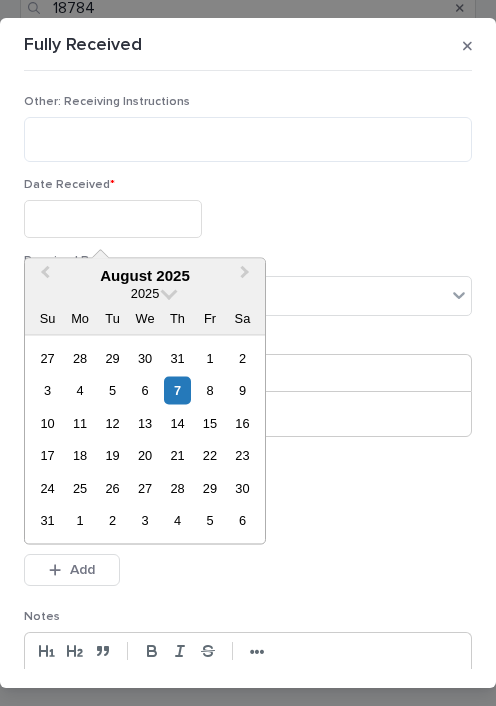 click on "7" at bounding box center [177, 390] 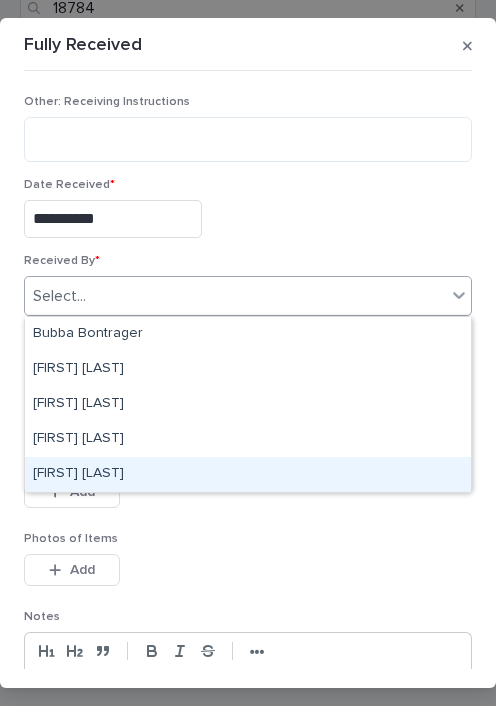 click on "[FIRST] [LAST]" at bounding box center [248, 474] 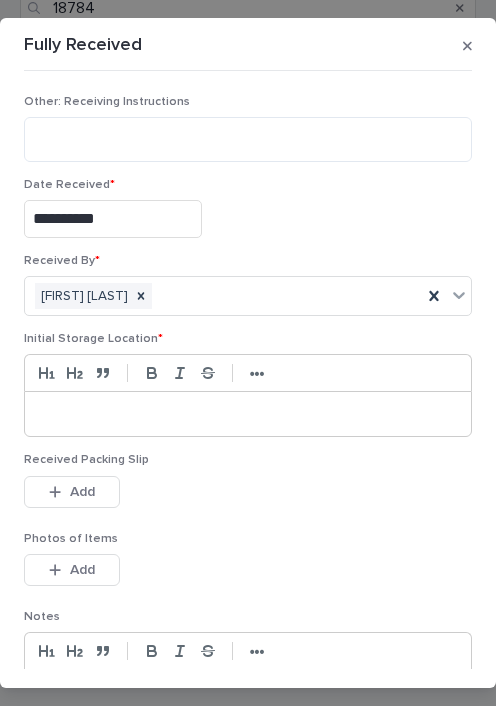 click at bounding box center (248, 414) 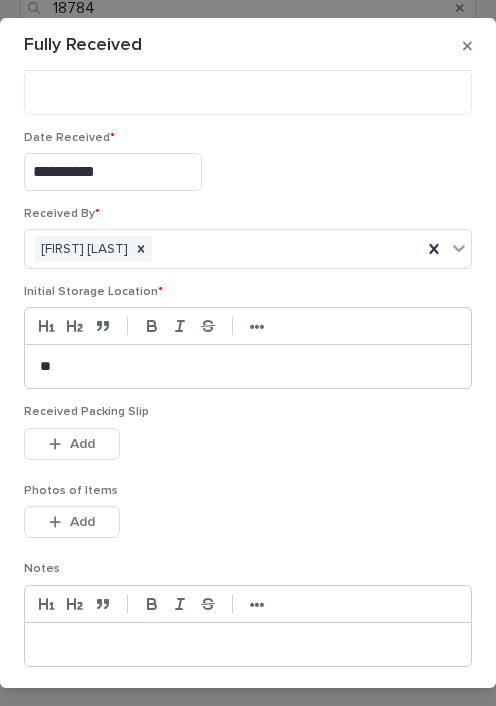 scroll, scrollTop: 55, scrollLeft: 0, axis: vertical 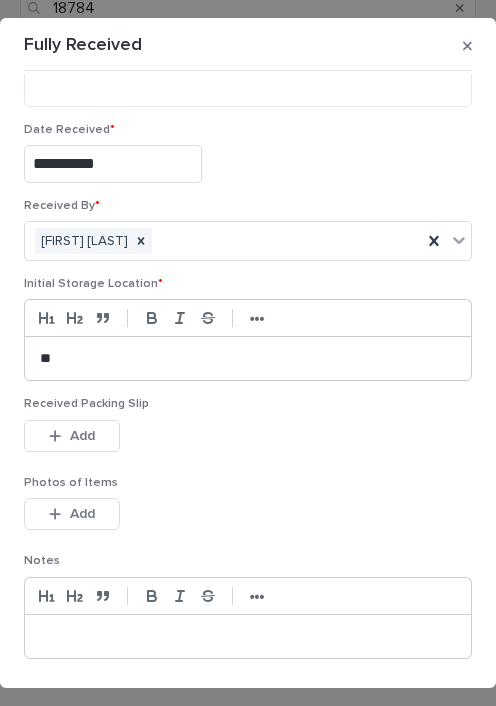 click on "Add" at bounding box center (72, 436) 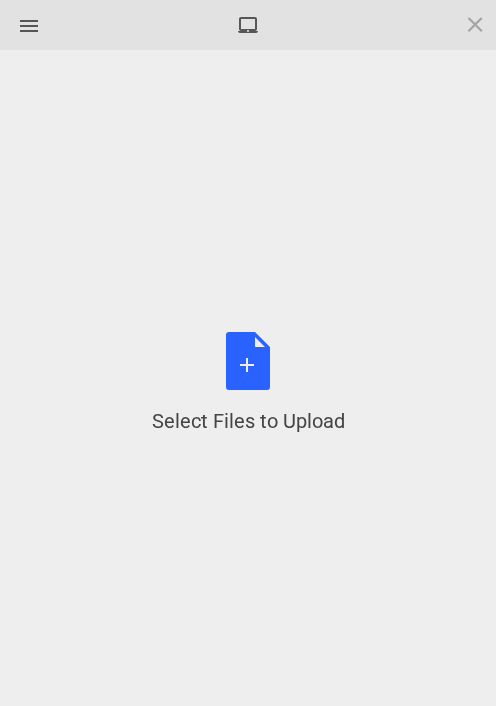 click on "Select Files to Upload
or Drag and Drop, Copy and Paste Files" at bounding box center (248, 383) 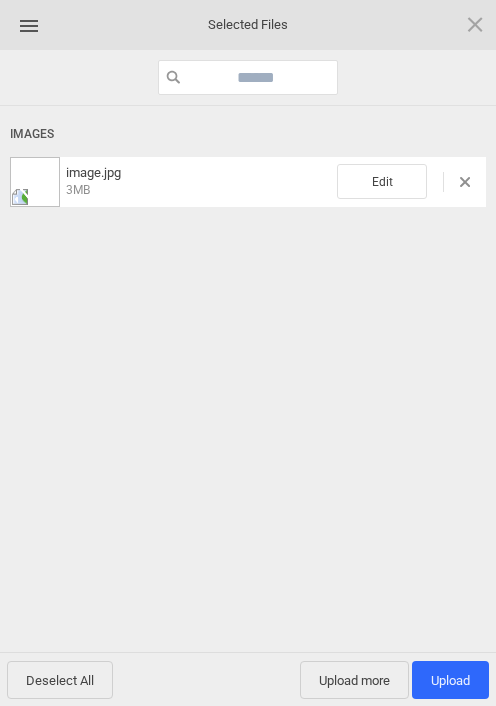 click on "Upload more" at bounding box center (354, 680) 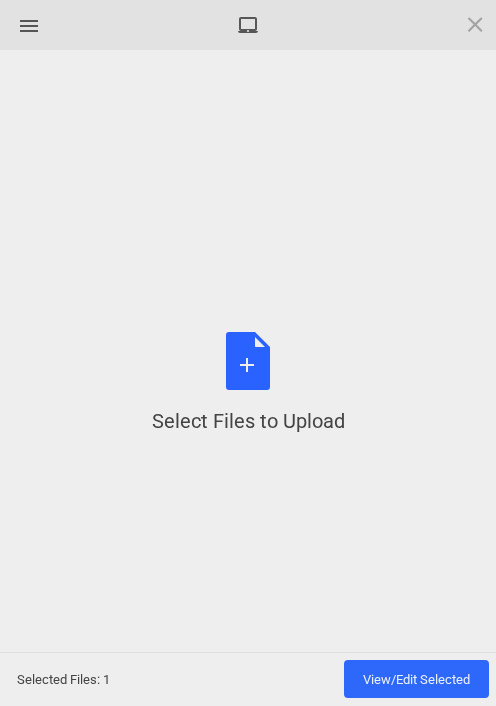 click on "Select Files to Upload
or Drag and Drop, Copy and Paste Files" at bounding box center [248, 383] 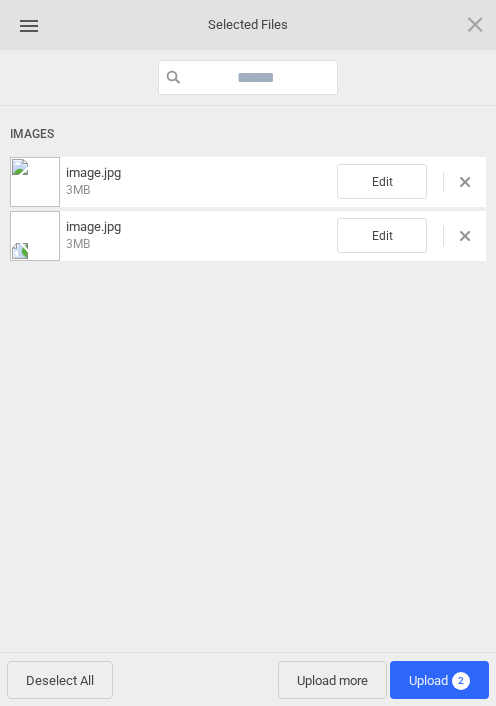 click on "Upload
2" at bounding box center [439, 680] 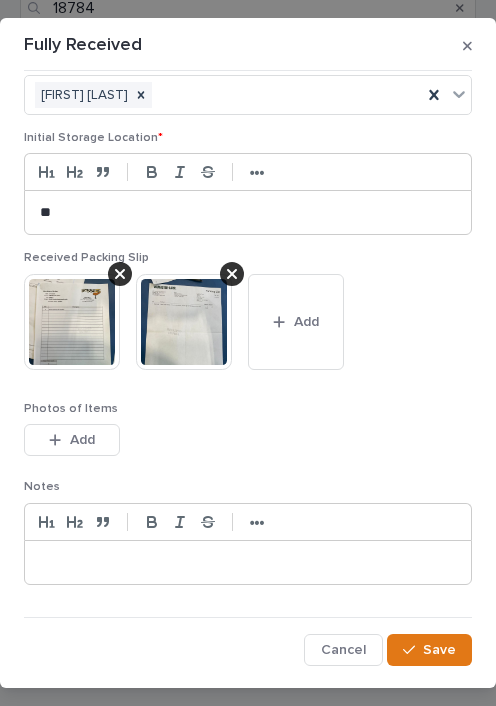 scroll, scrollTop: 200, scrollLeft: 0, axis: vertical 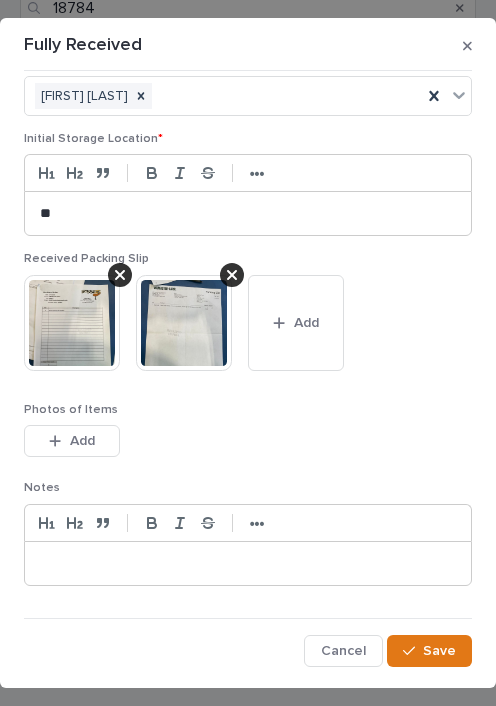 click on "Save" at bounding box center [429, 651] 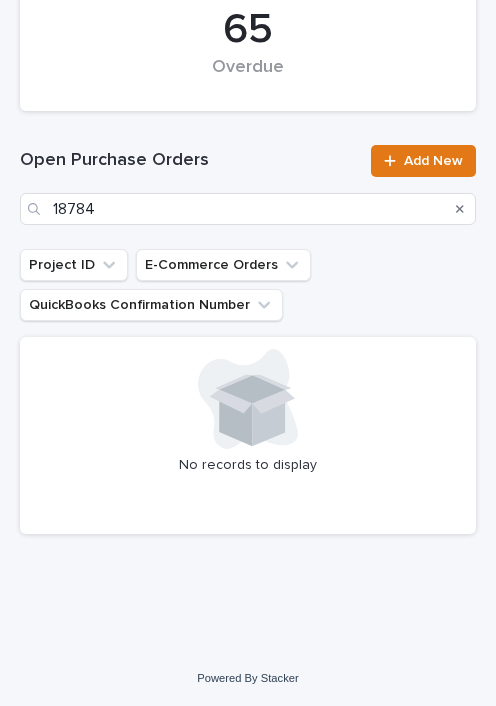 scroll, scrollTop: 448, scrollLeft: 0, axis: vertical 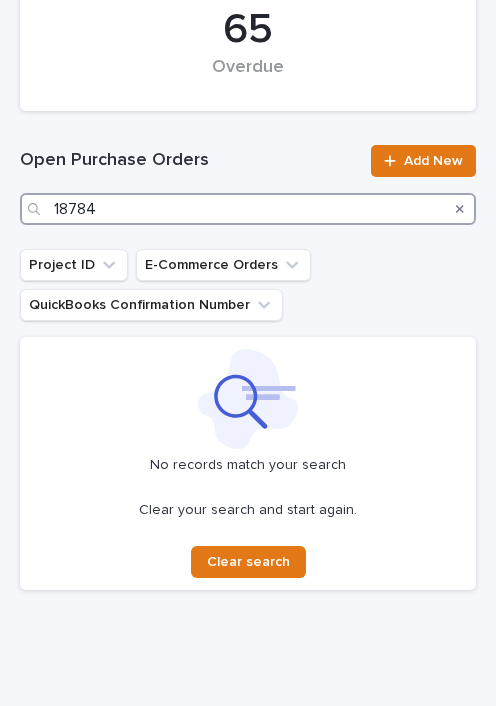 click on "18784" at bounding box center (248, 209) 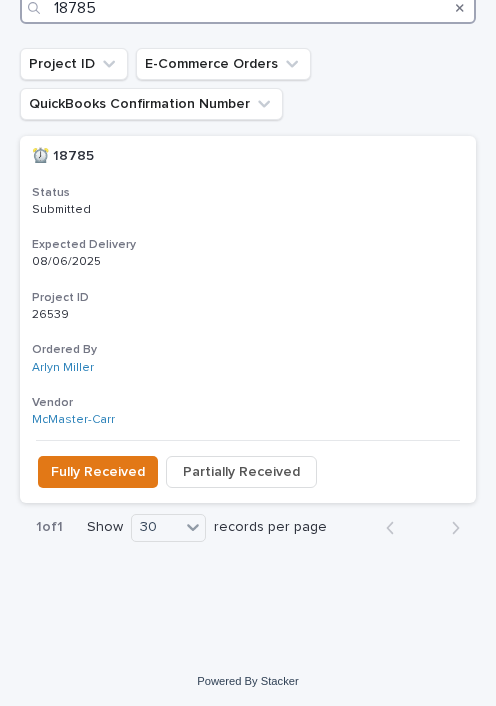 scroll, scrollTop: 649, scrollLeft: 0, axis: vertical 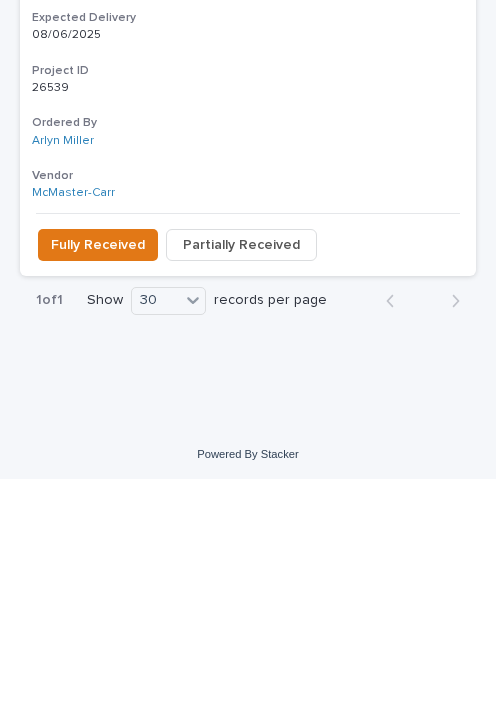 type on "18785" 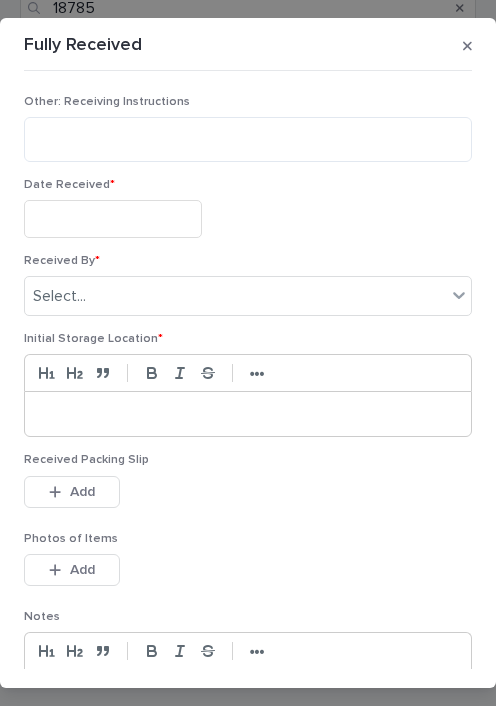 click at bounding box center (113, 218) 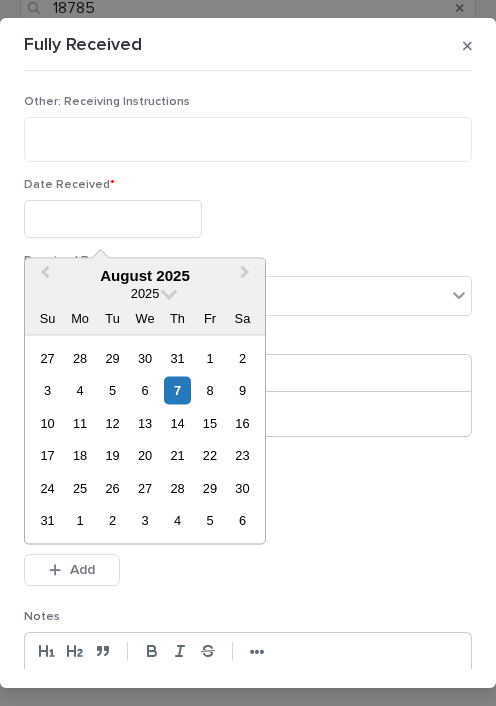 click on "7" at bounding box center (177, 390) 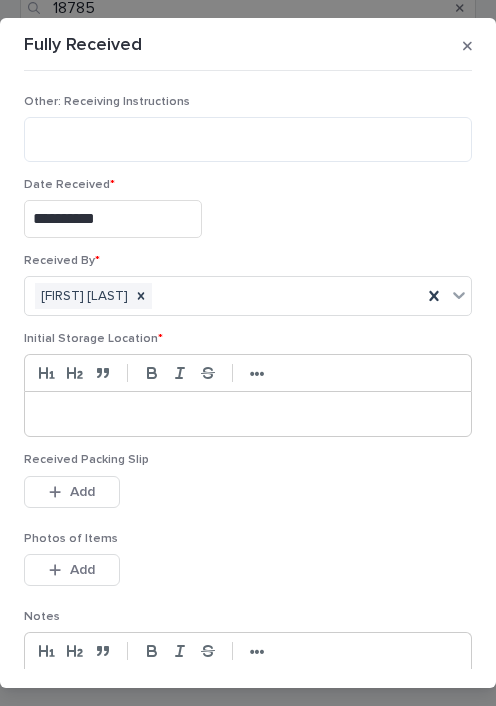 click at bounding box center [248, 414] 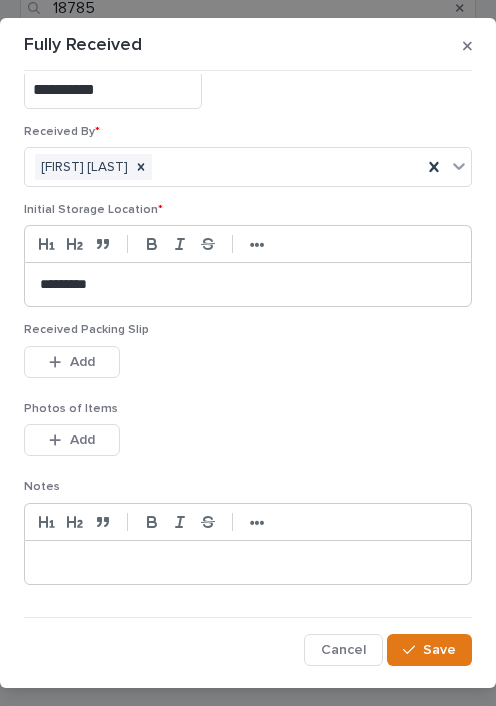 scroll, scrollTop: 128, scrollLeft: 0, axis: vertical 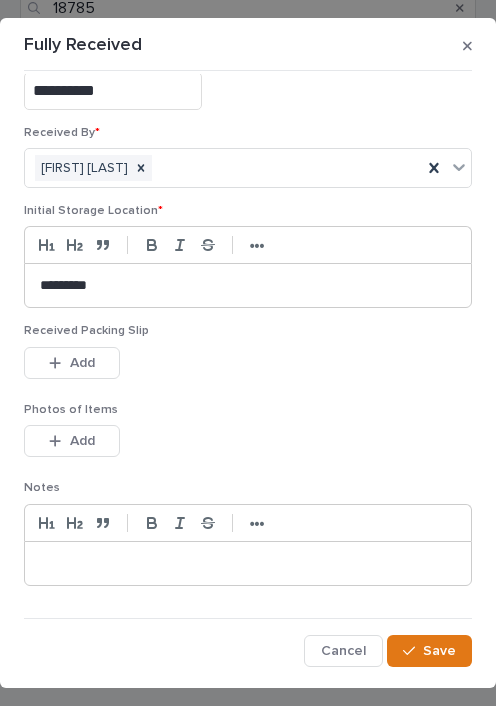 click on "Add" at bounding box center [82, 363] 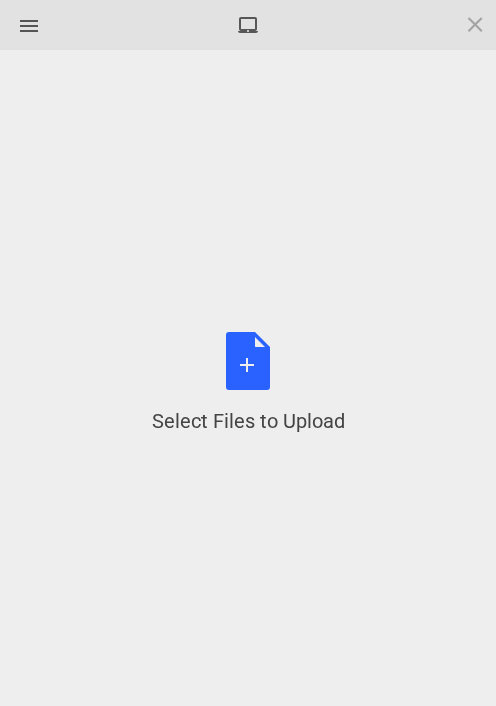 click on "Select Files to Upload
or Drag and Drop, Copy and Paste Files" at bounding box center (248, 383) 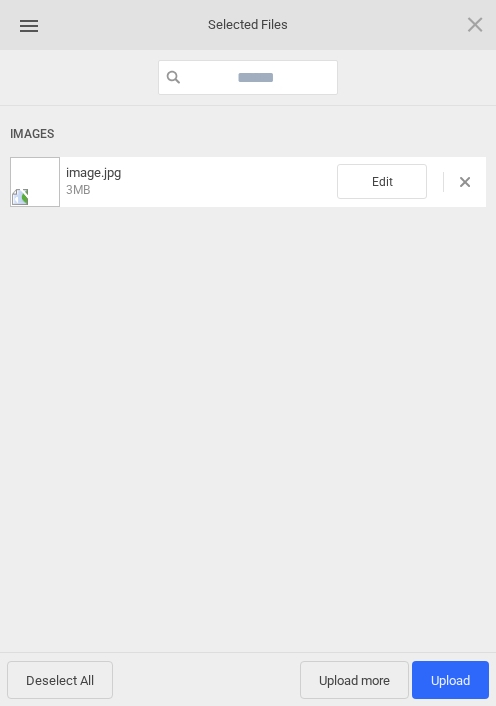 click on "Upload more" at bounding box center [354, 680] 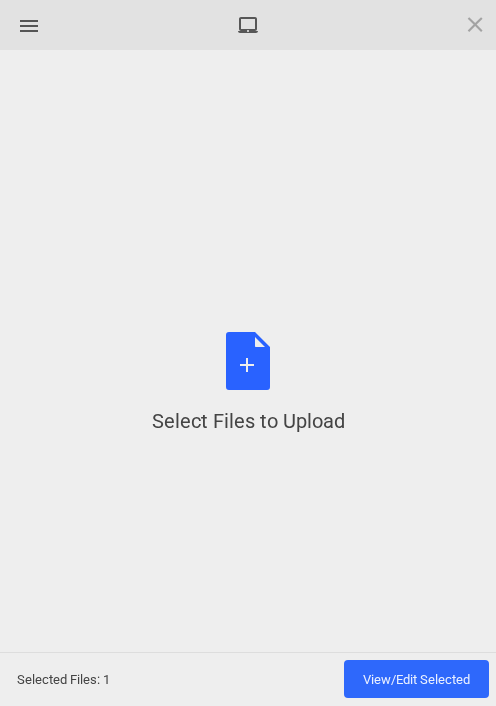 click on "Select Files to Upload
or Drag and Drop, Copy and Paste Files" at bounding box center [248, 383] 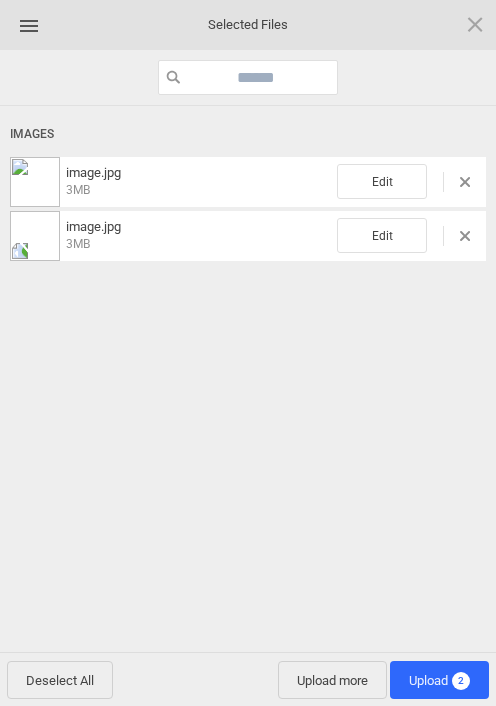 click on "Upload
2" at bounding box center (439, 680) 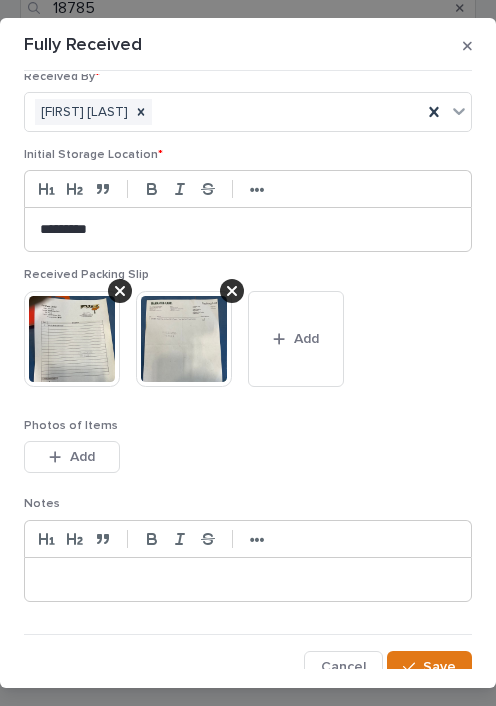 scroll, scrollTop: 196, scrollLeft: 0, axis: vertical 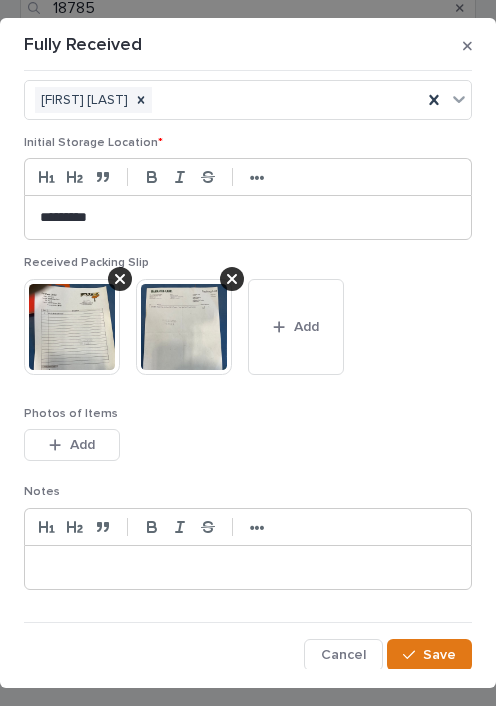 click on "Add" at bounding box center [72, 445] 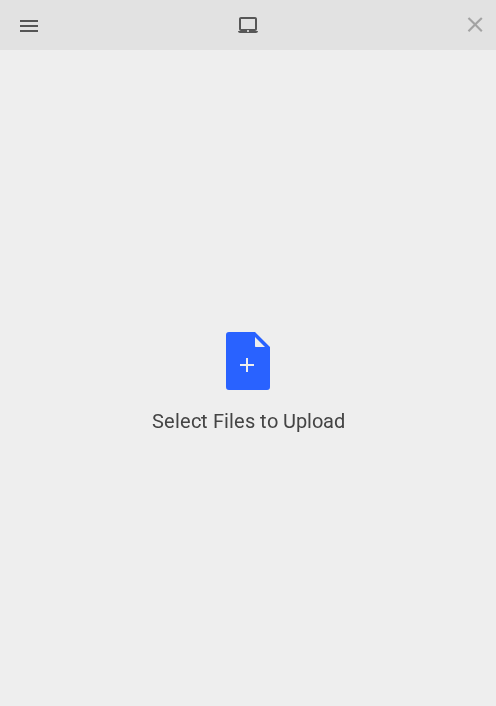 click on "Select Files to Upload
or Drag and Drop, Copy and Paste Files" at bounding box center [248, 383] 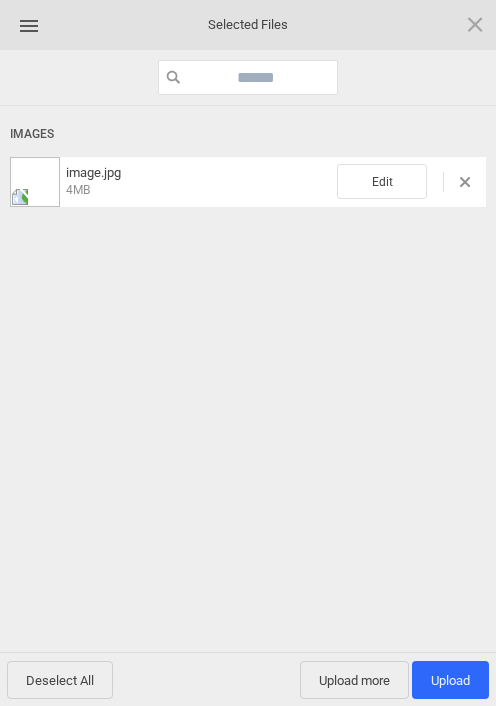 click on "Upload
1" at bounding box center (450, 680) 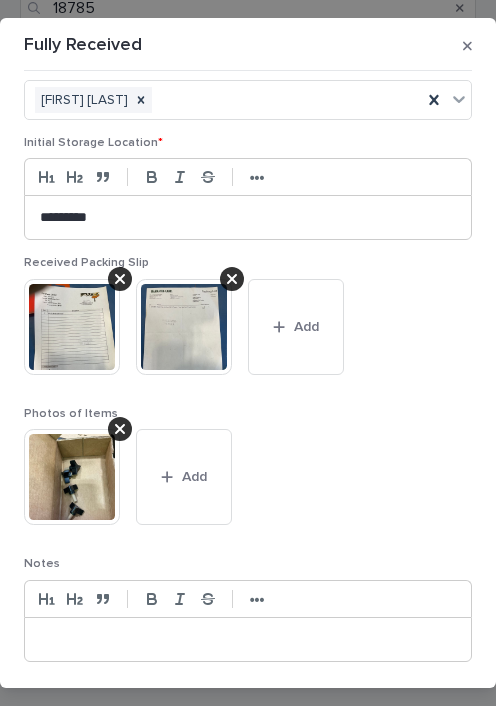 scroll, scrollTop: 232, scrollLeft: 0, axis: vertical 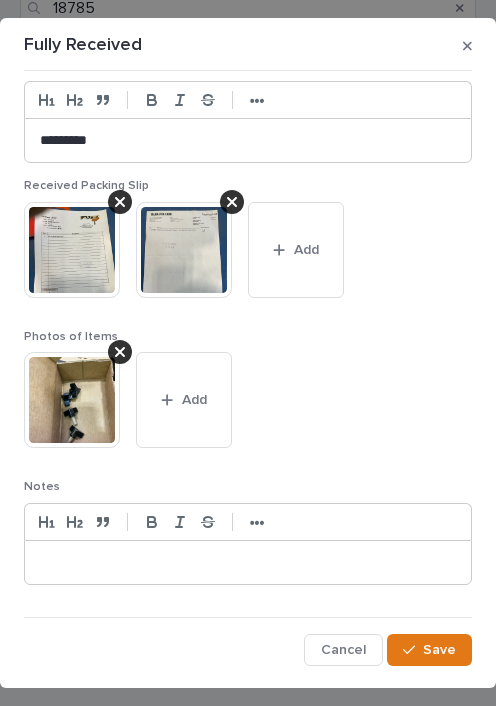 click on "Save" at bounding box center (439, 650) 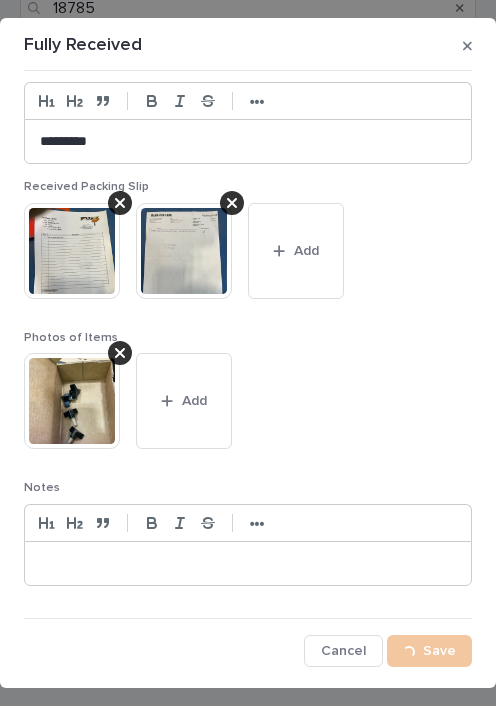 scroll, scrollTop: 448, scrollLeft: 0, axis: vertical 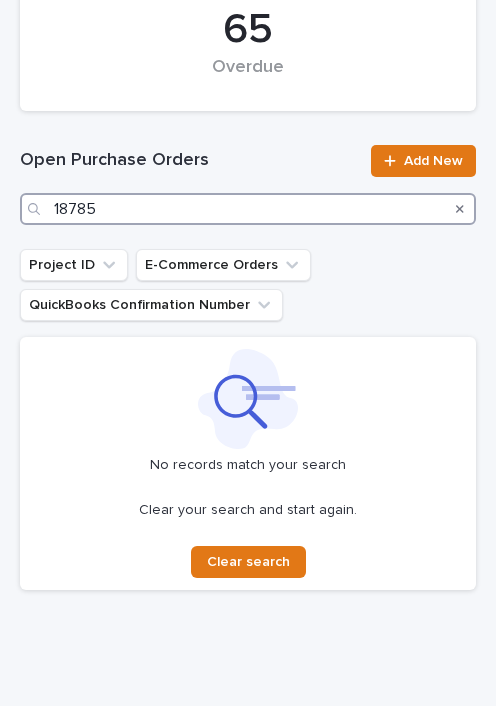 click on "18785" at bounding box center (248, 209) 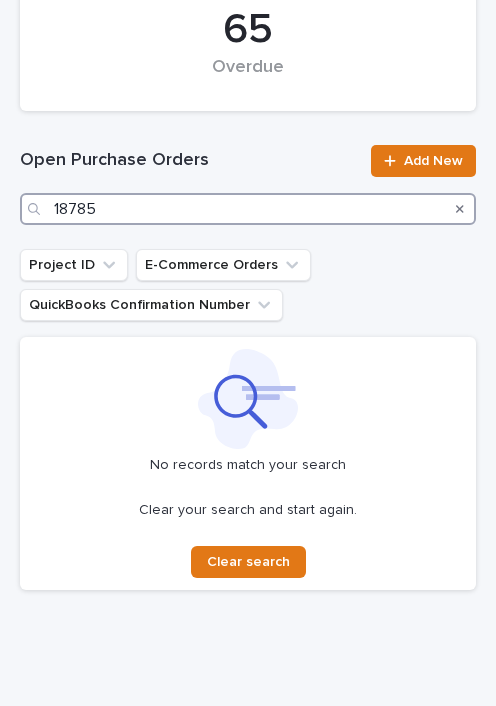click on "18785" at bounding box center (248, 209) 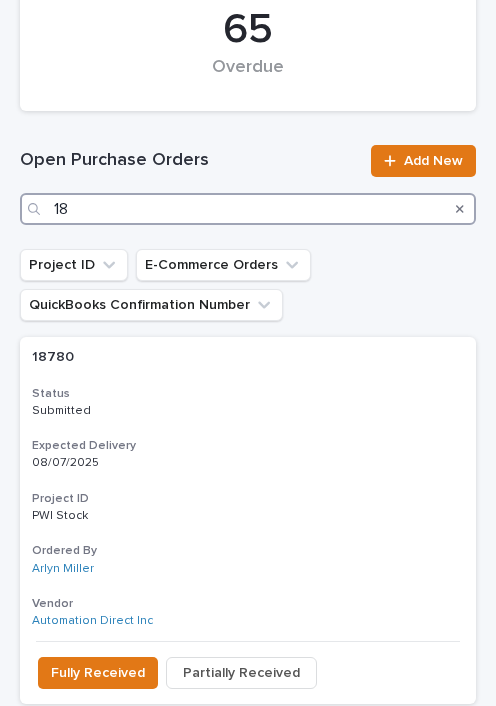type on "1" 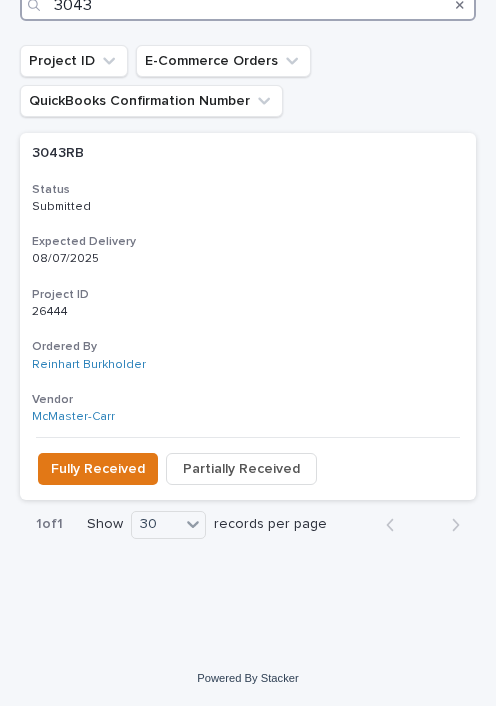 scroll, scrollTop: 649, scrollLeft: 0, axis: vertical 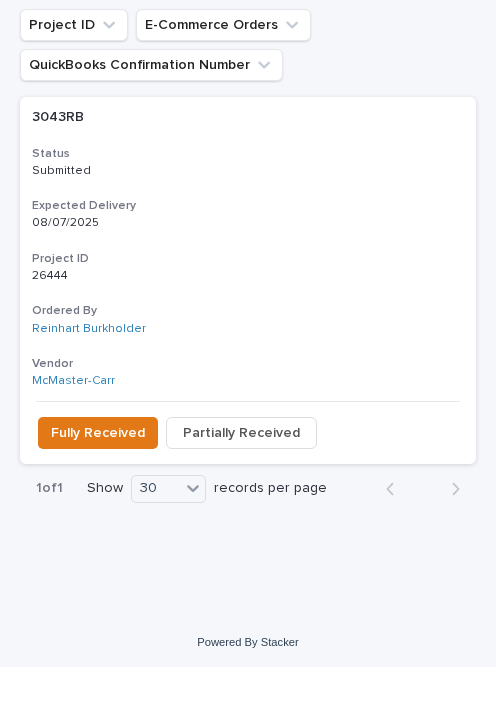 type on "3043" 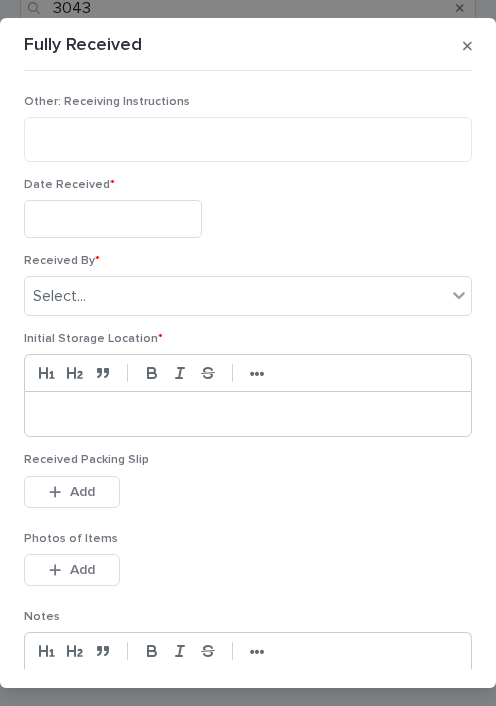 click at bounding box center [113, 218] 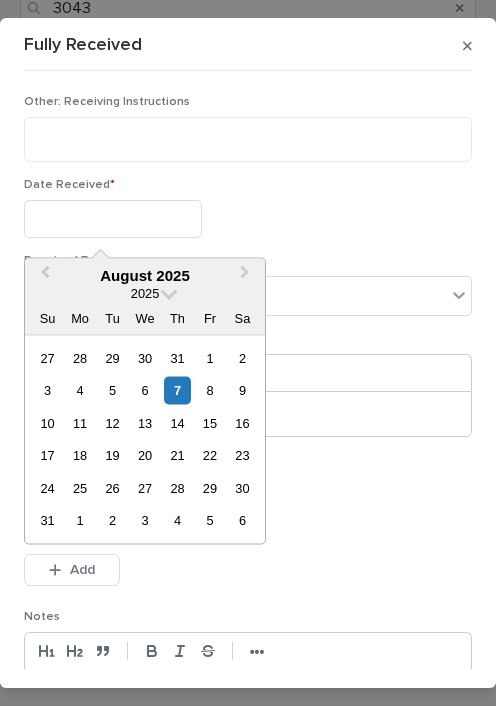 click on "7" at bounding box center (177, 390) 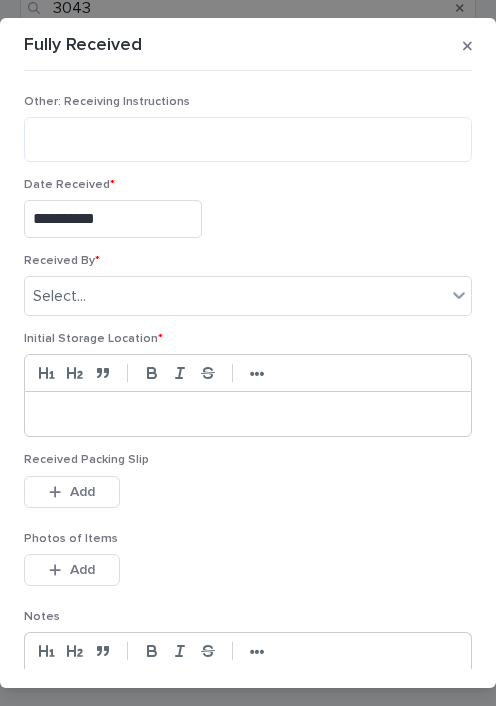 type on "**********" 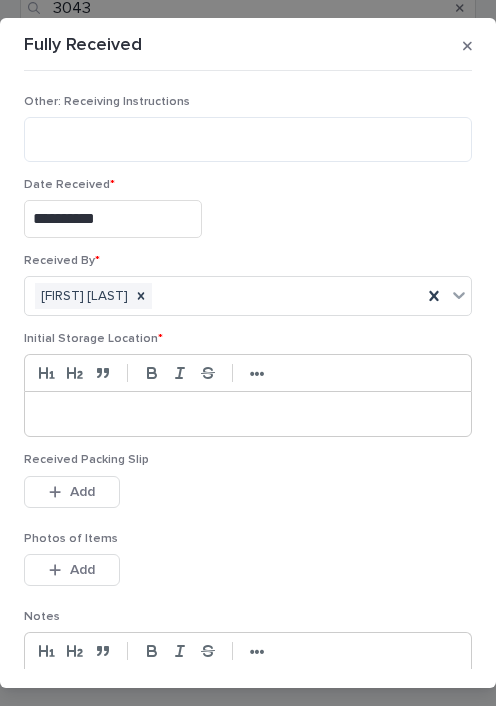click at bounding box center [248, 414] 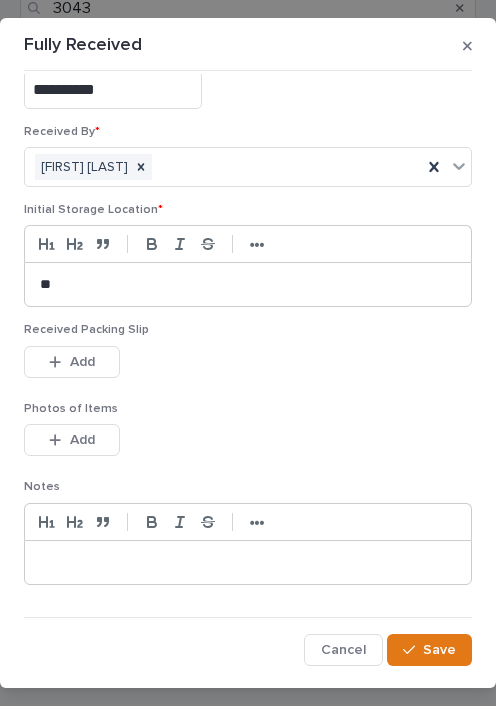 scroll, scrollTop: 128, scrollLeft: 0, axis: vertical 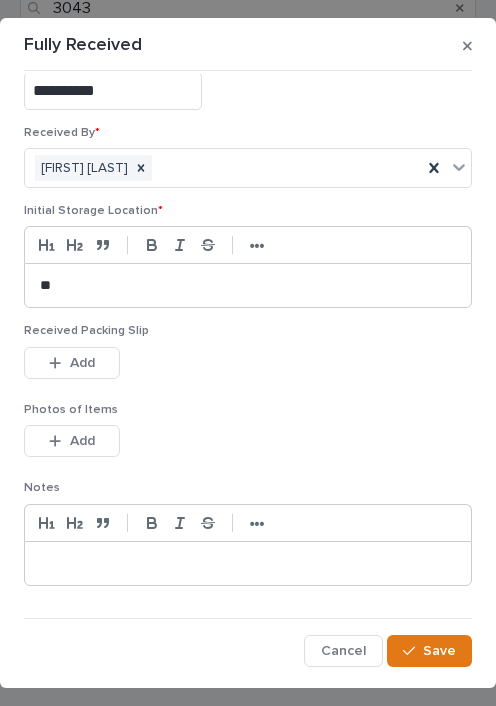 click on "Add" at bounding box center [72, 363] 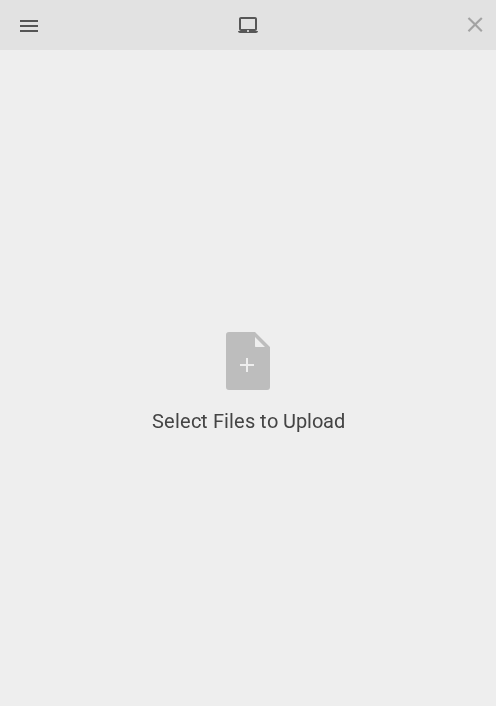 click on "Select Files to Upload
or Drag and Drop, Copy and Paste Files" at bounding box center [248, 383] 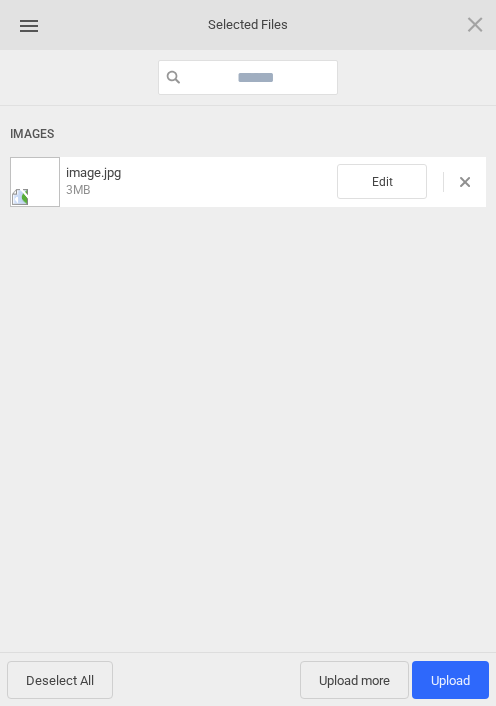 click on "Upload more" at bounding box center (354, 680) 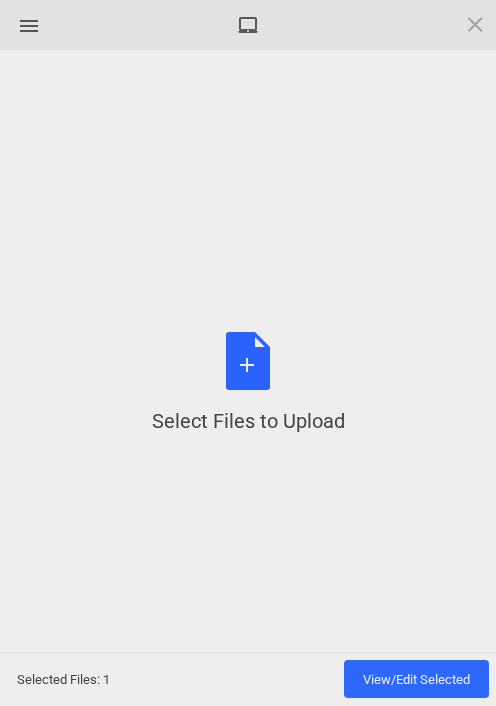 click on "Select Files to Upload
or Drag and Drop, Copy and Paste Files" at bounding box center [248, 383] 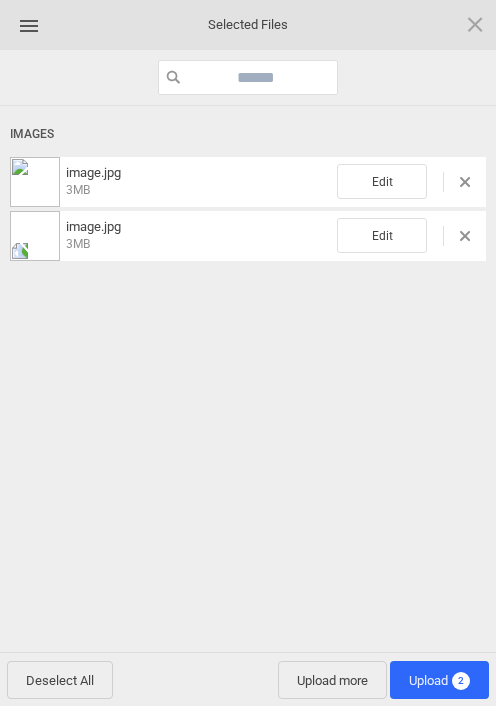 click on "Upload
2" at bounding box center [439, 680] 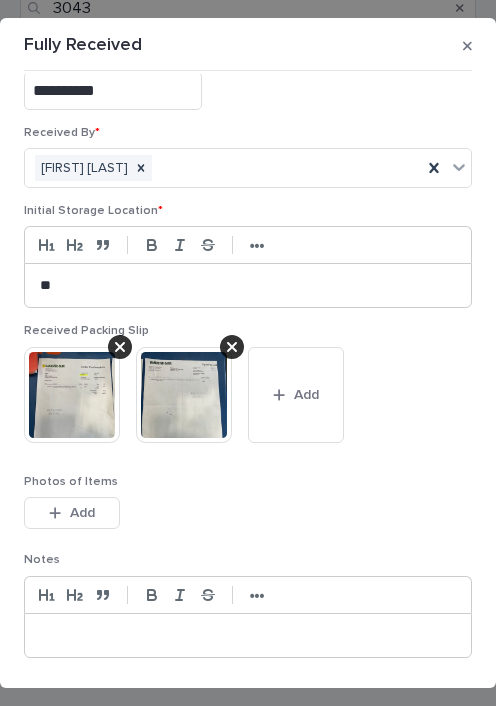 click on "Add" at bounding box center (72, 513) 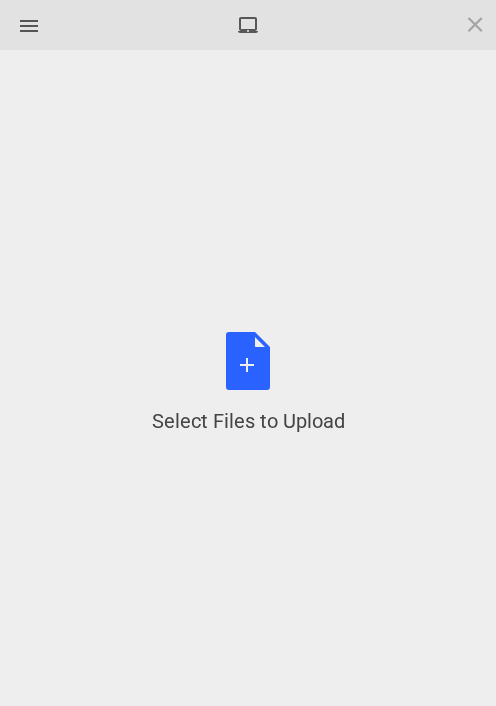 click on "Select Files to Upload
or Drag and Drop, Copy and Paste Files" at bounding box center (248, 383) 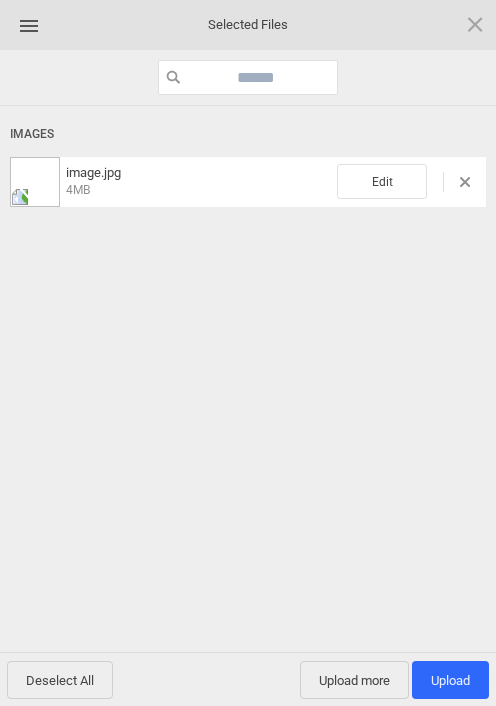 click on "Upload
1" at bounding box center [450, 680] 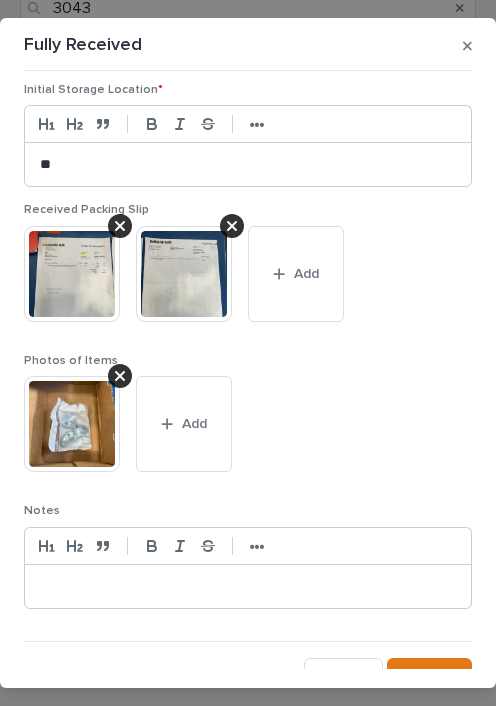scroll, scrollTop: 272, scrollLeft: 0, axis: vertical 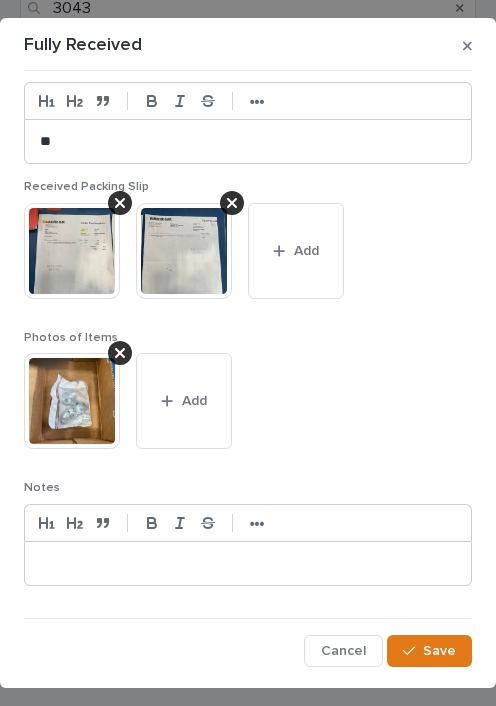 click on "Save" at bounding box center [439, 651] 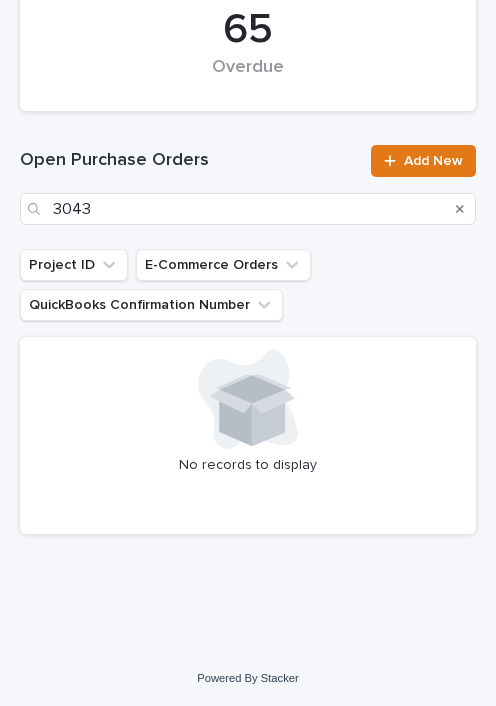 scroll, scrollTop: 448, scrollLeft: 0, axis: vertical 